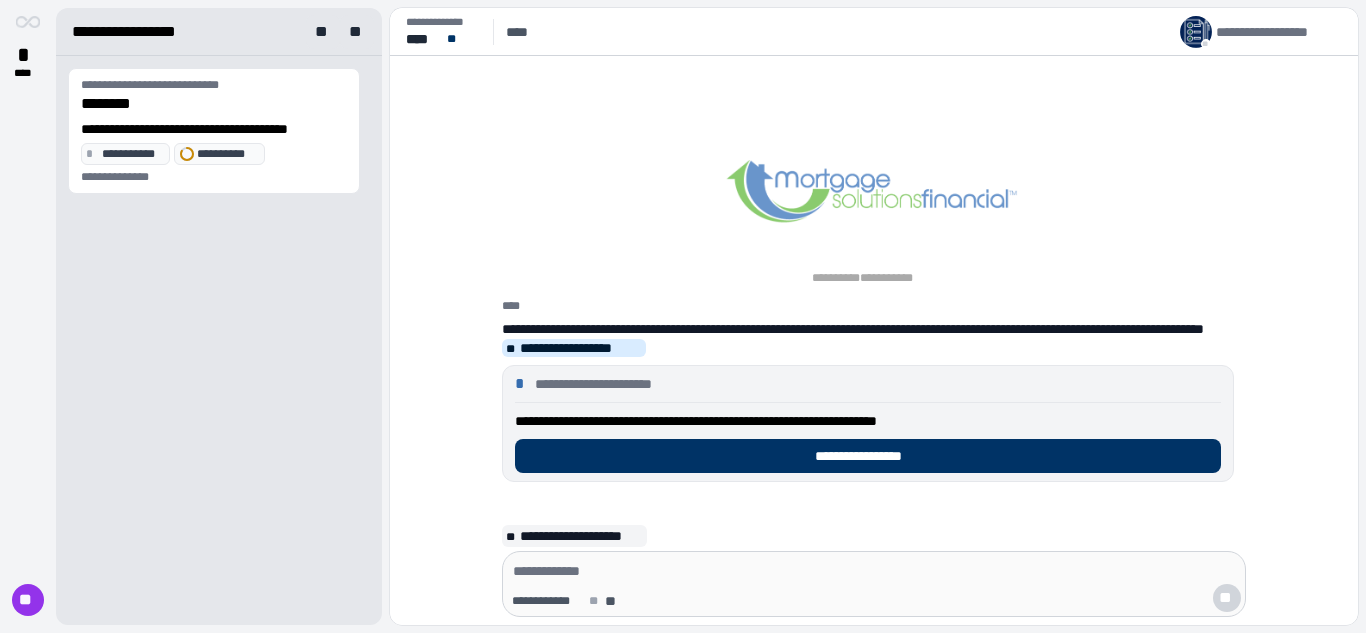 scroll, scrollTop: 0, scrollLeft: 0, axis: both 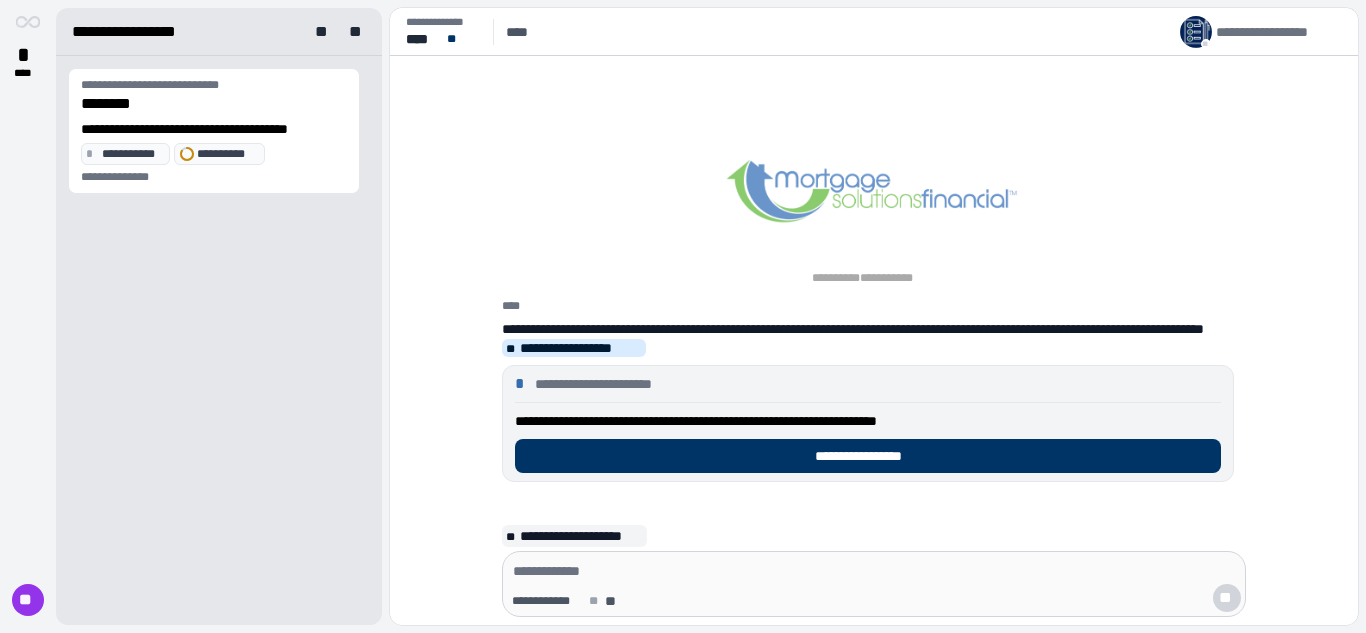 click on "**********" at bounding box center (135, 32) 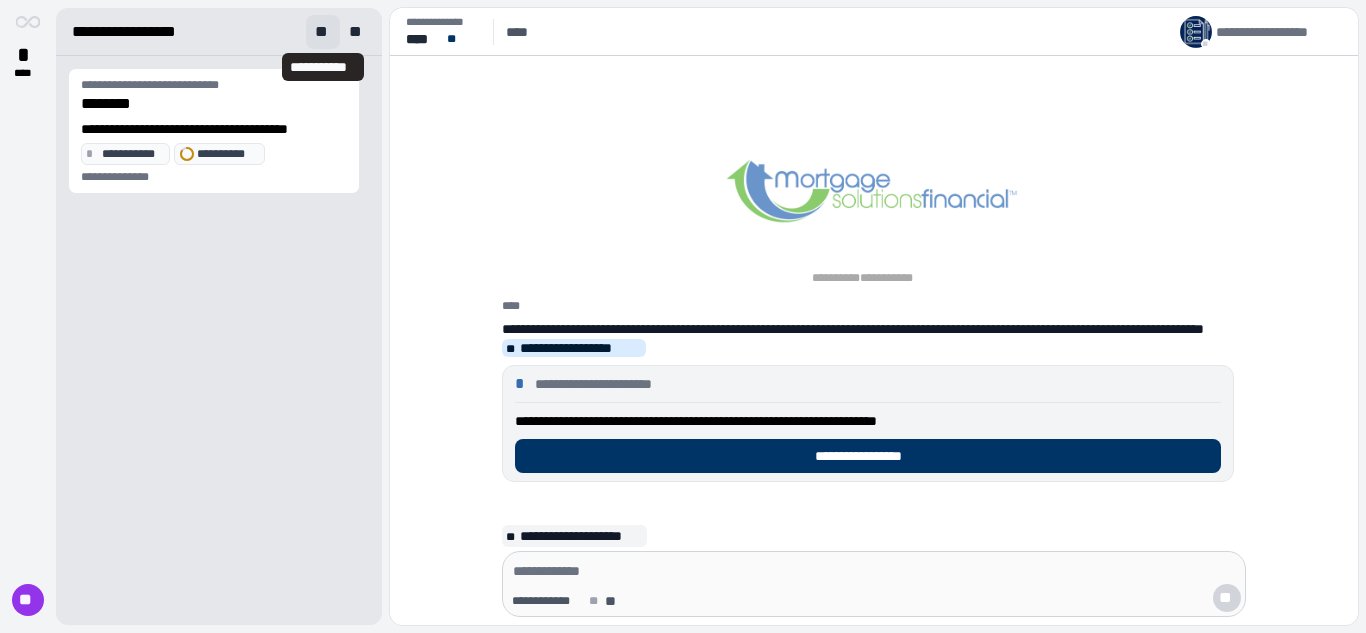 click on "**" at bounding box center (323, 32) 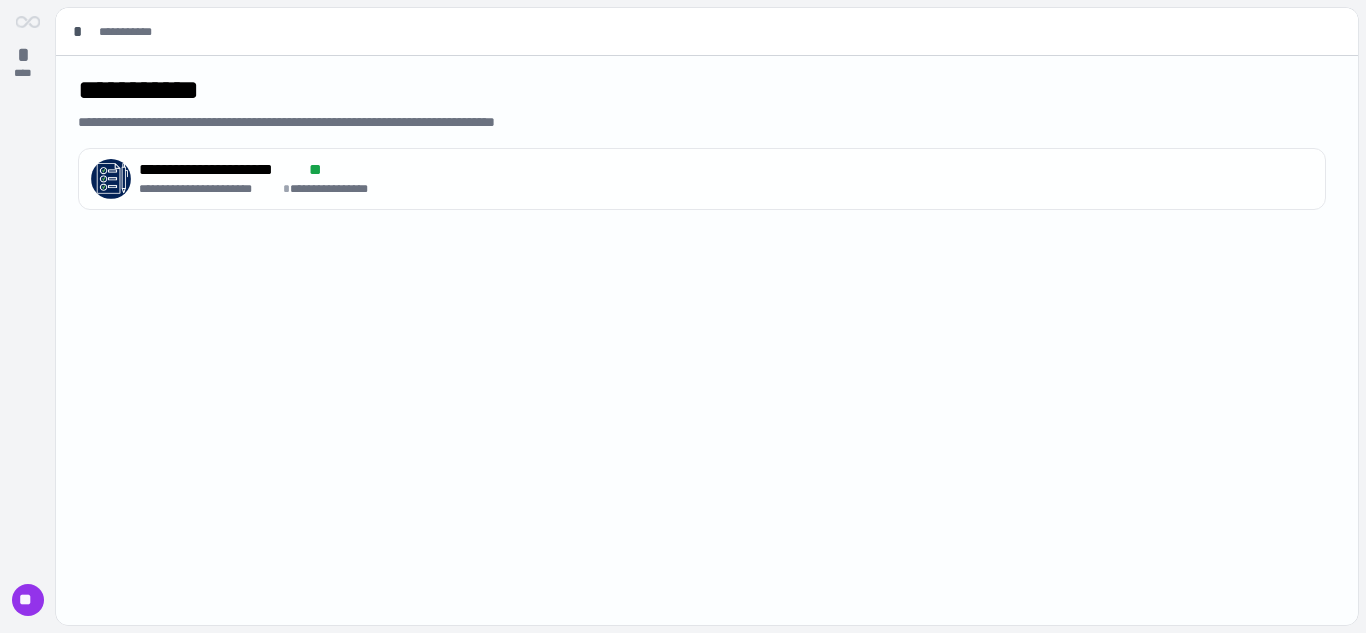 click on "**********" at bounding box center (209, 189) 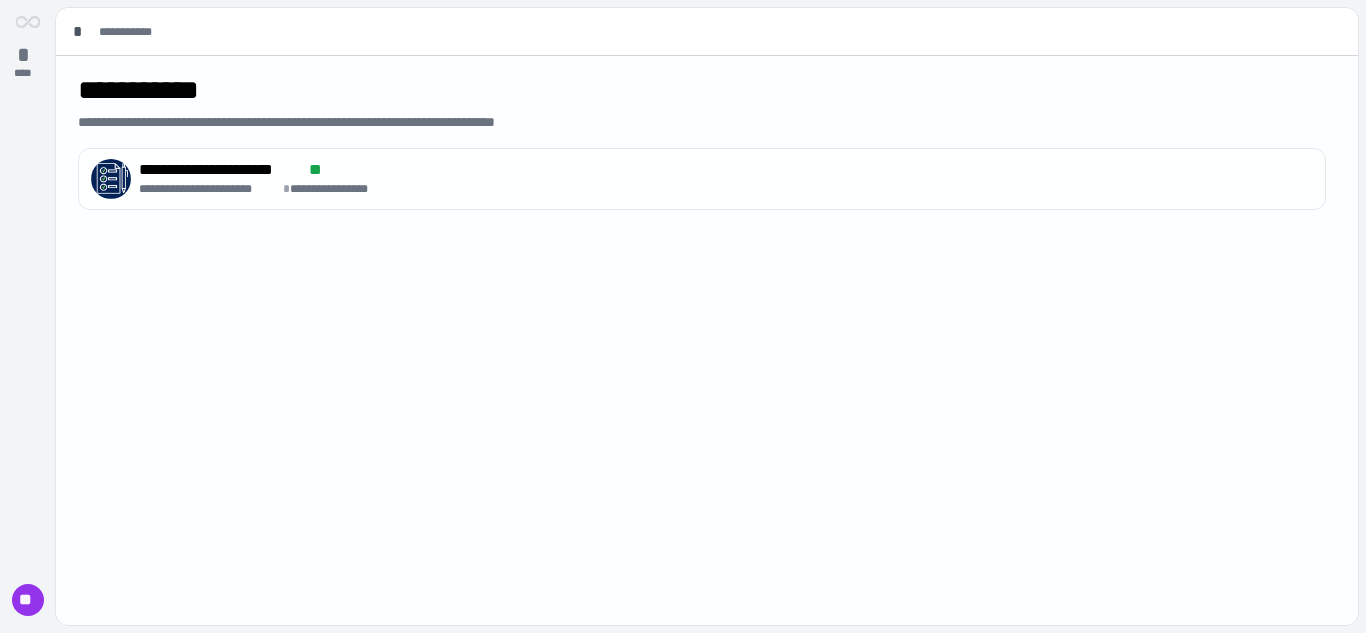click on "**********" at bounding box center [343, 189] 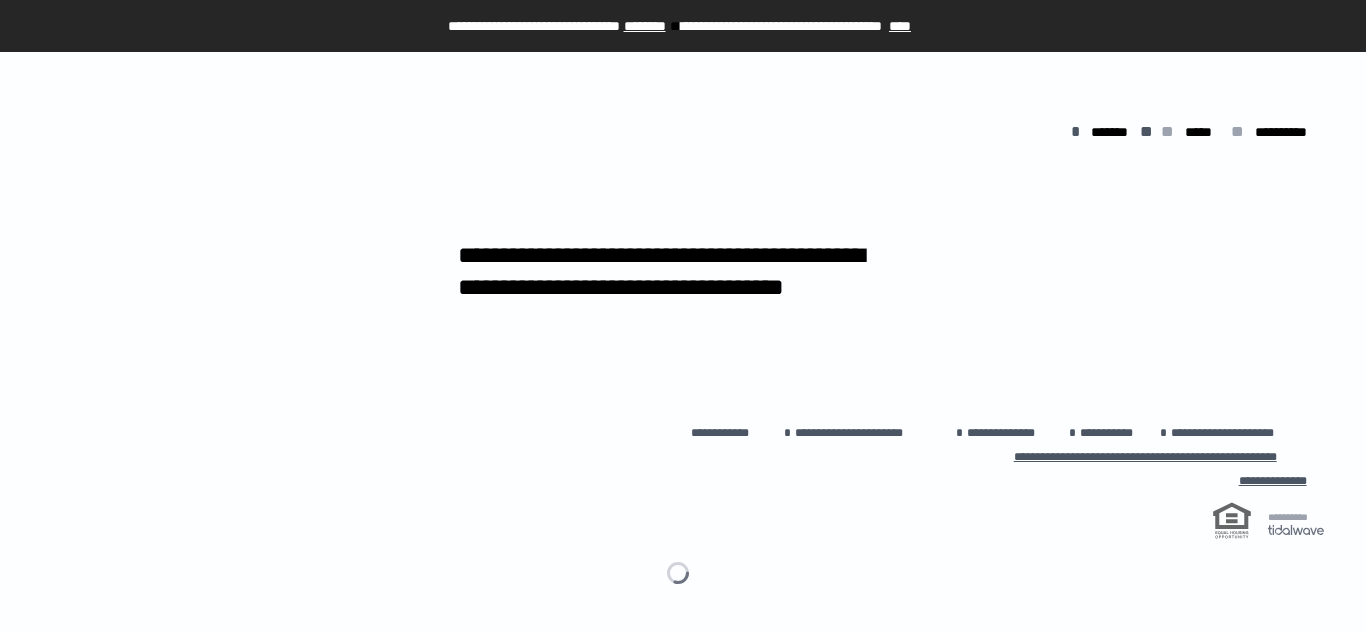 scroll, scrollTop: 0, scrollLeft: 0, axis: both 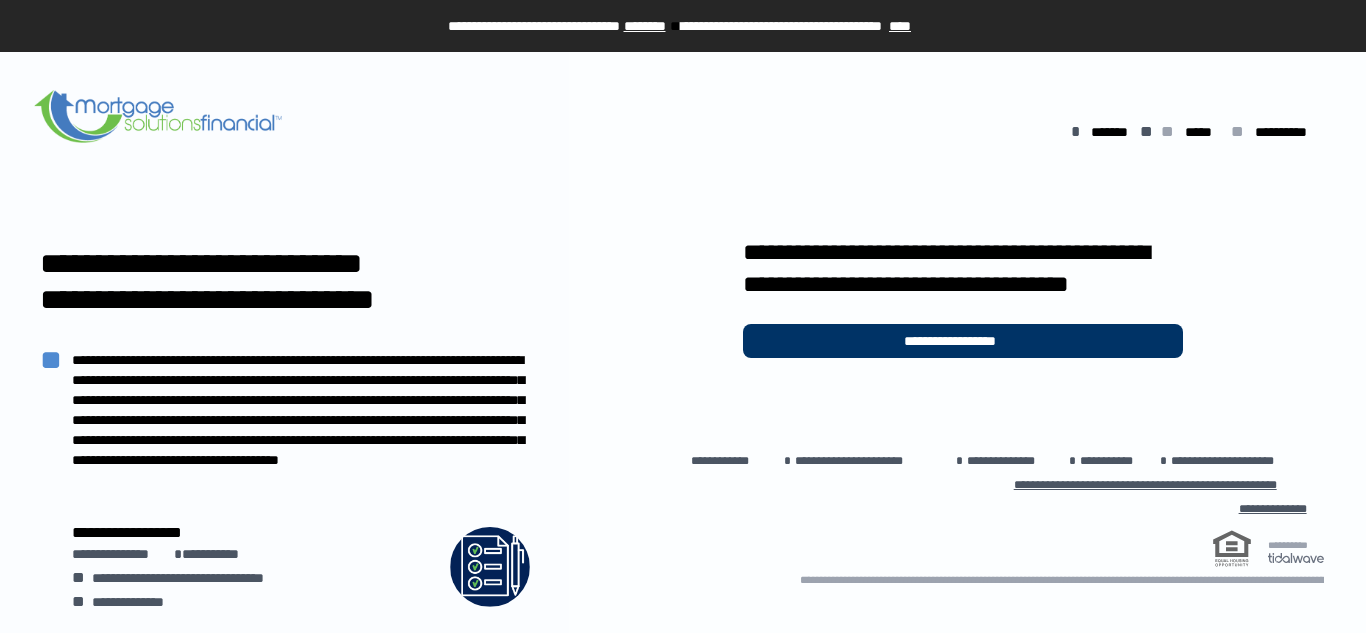 click on "********" at bounding box center (645, 26) 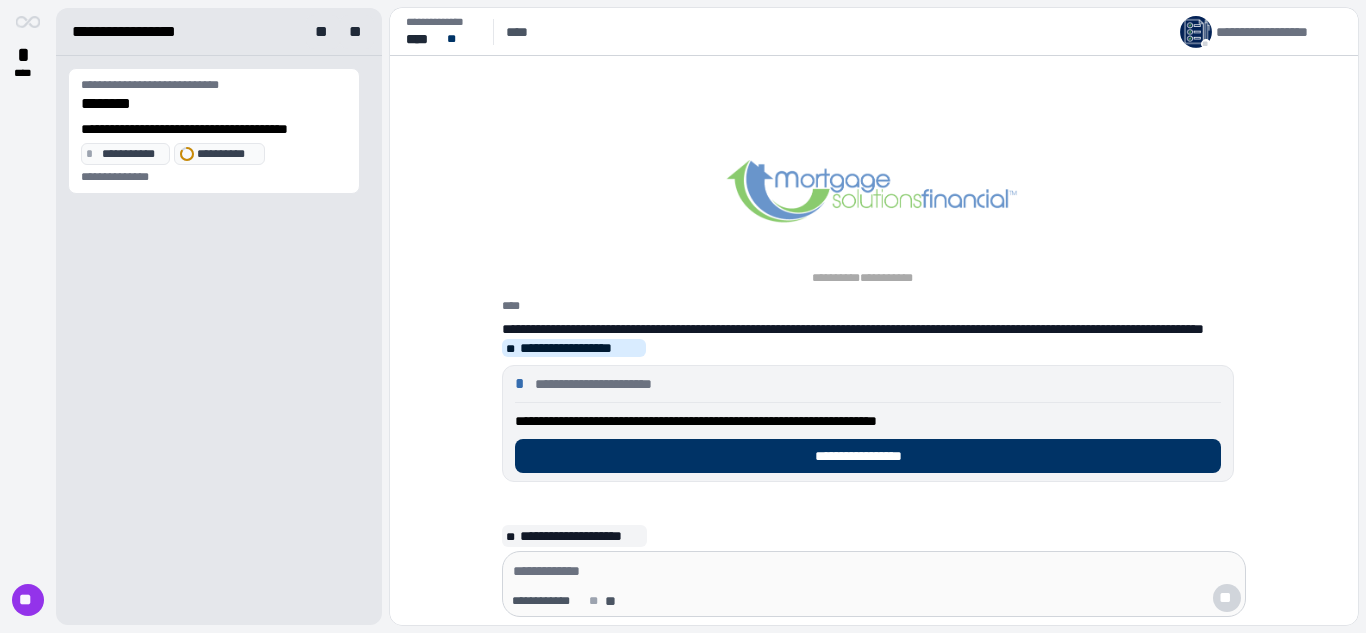 scroll, scrollTop: 0, scrollLeft: 0, axis: both 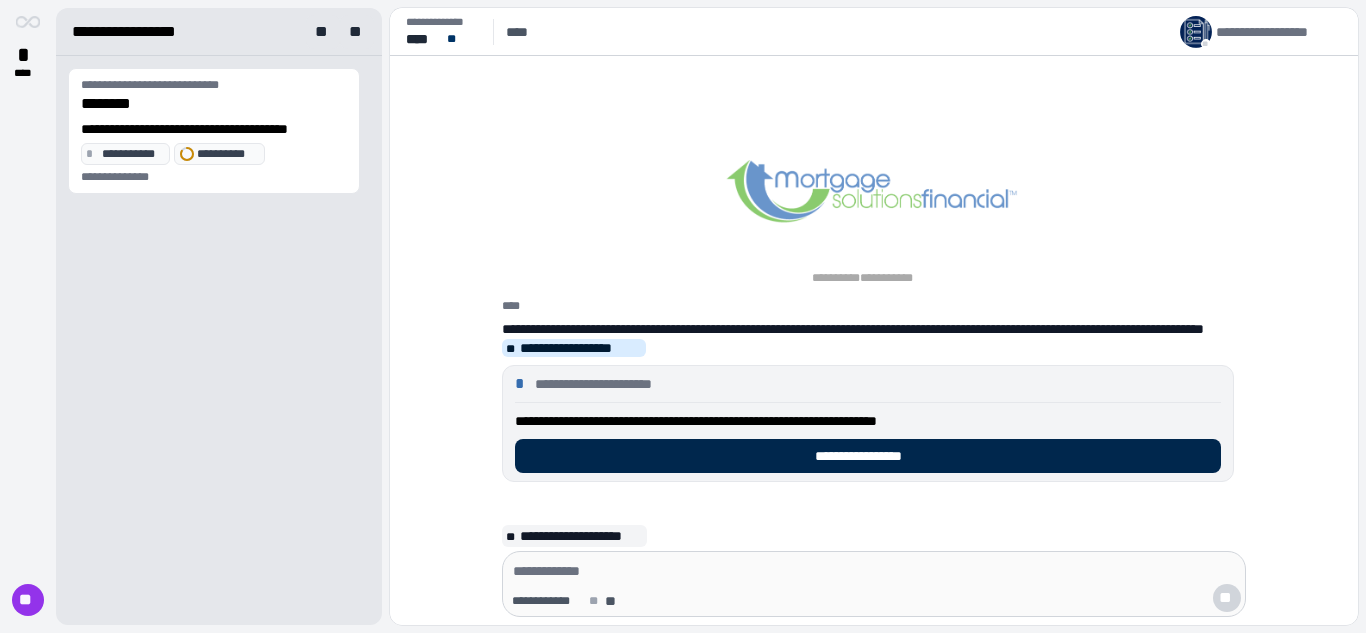 click on "**********" at bounding box center (868, 456) 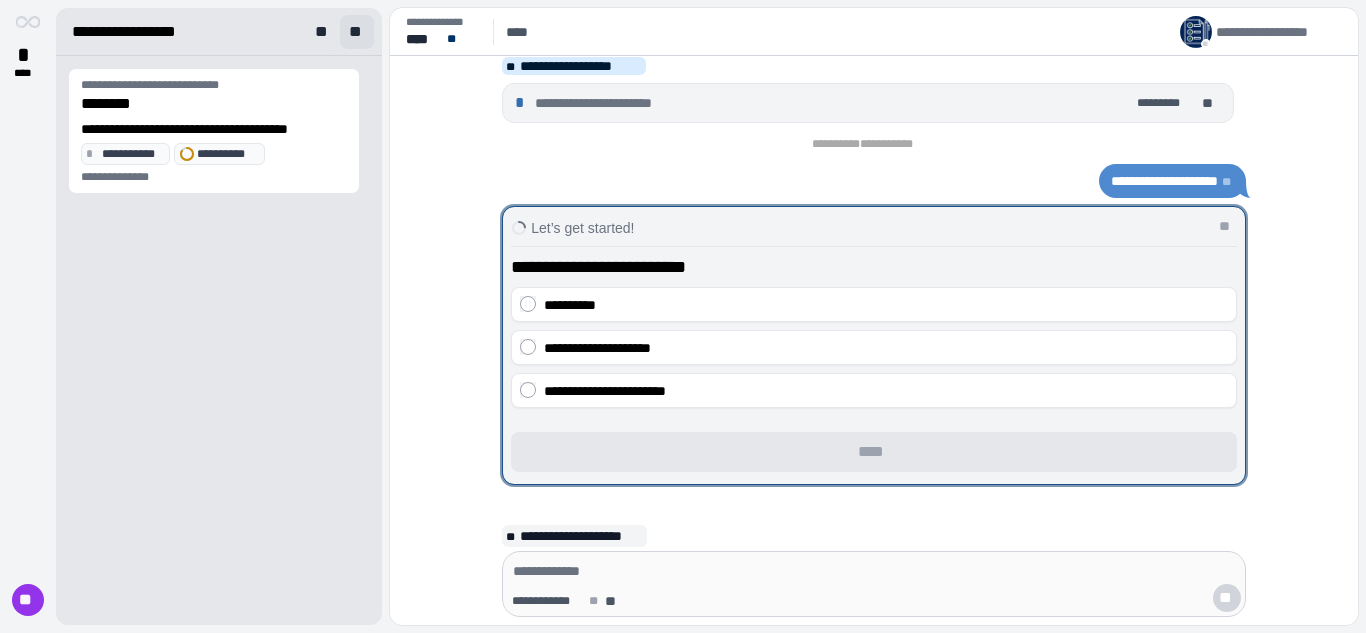 click on "**" at bounding box center [357, 32] 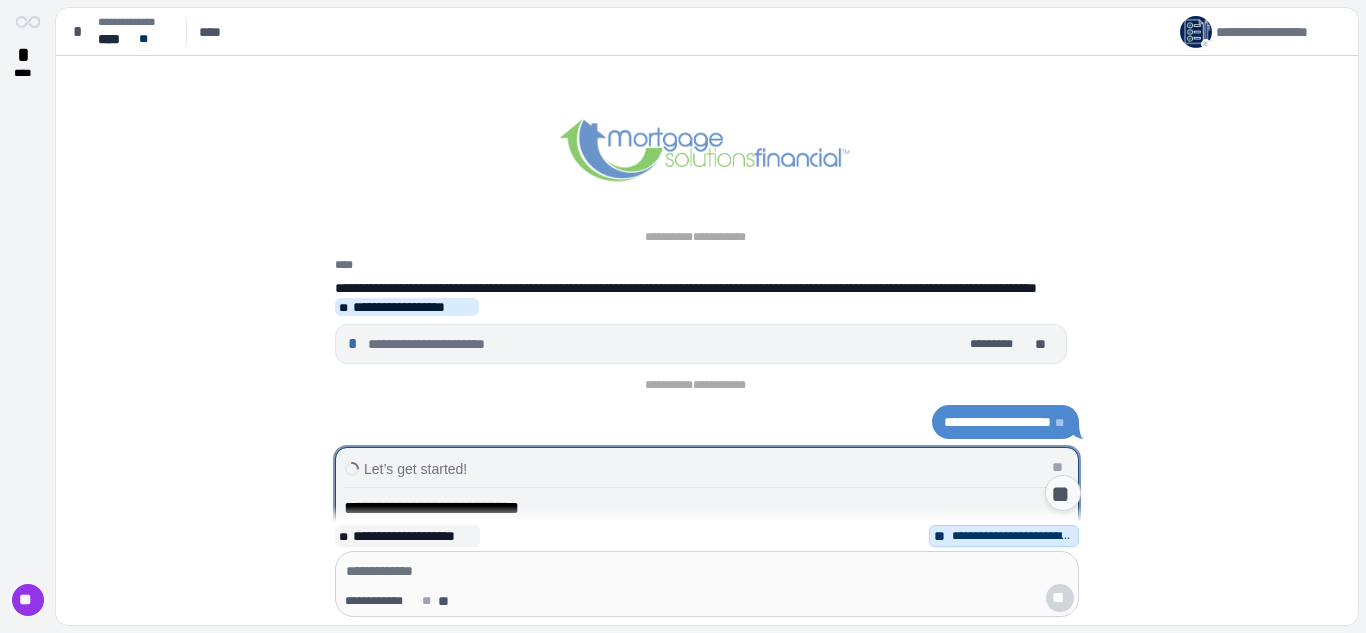 scroll, scrollTop: 246, scrollLeft: 0, axis: vertical 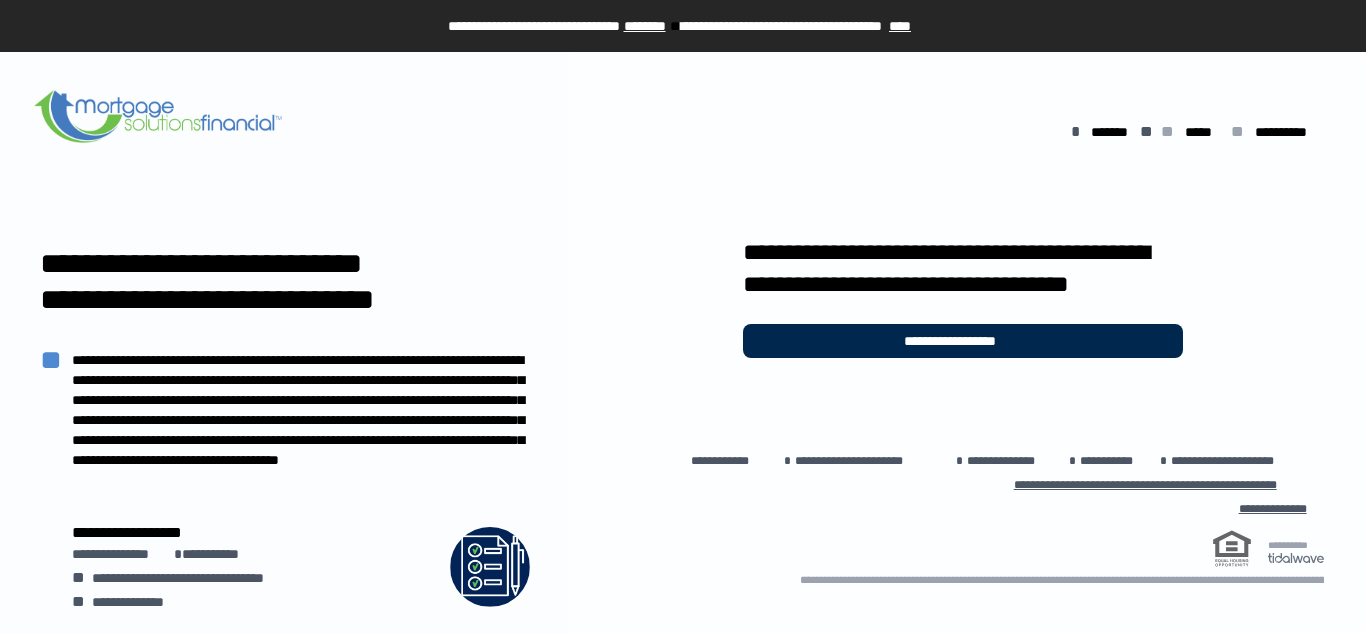 click on "**********" at bounding box center (963, 341) 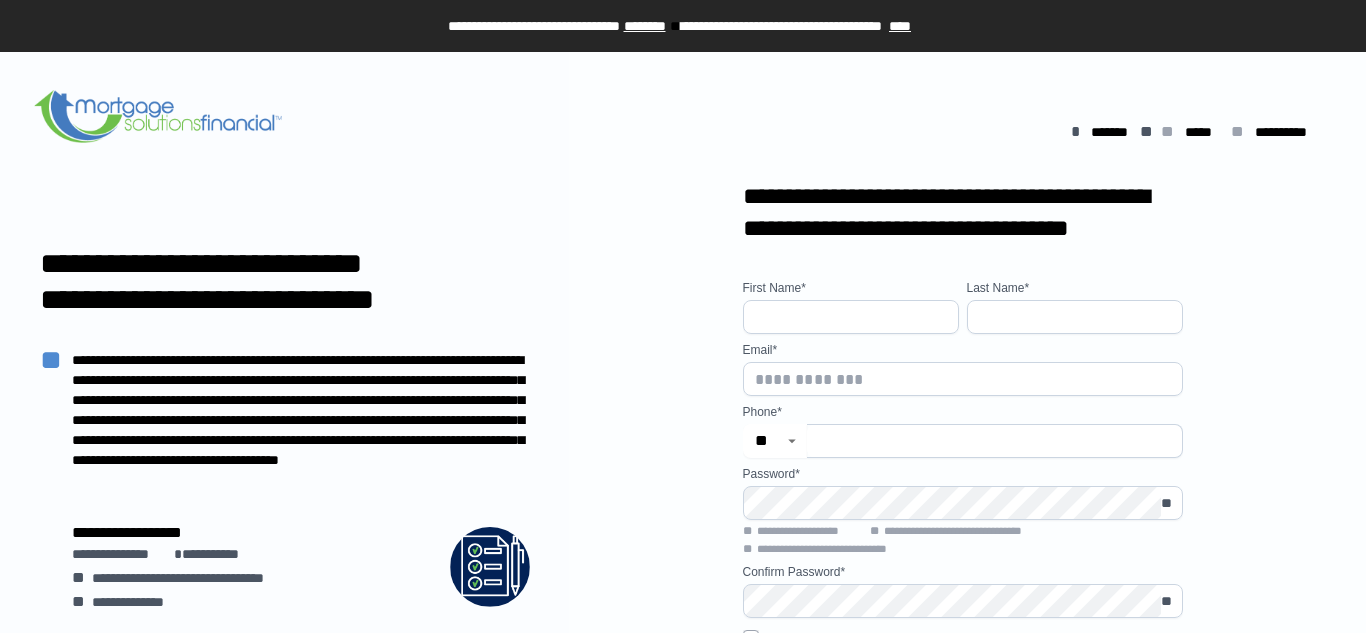 click at bounding box center (851, 317) 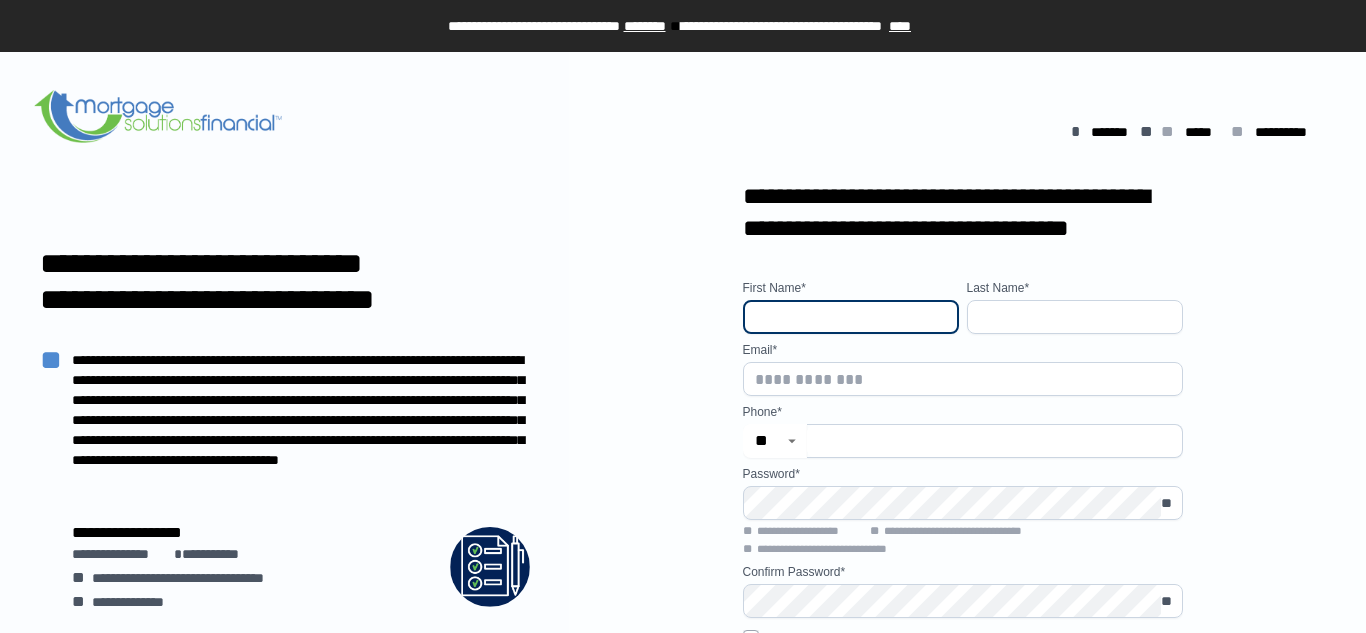 type on "*******" 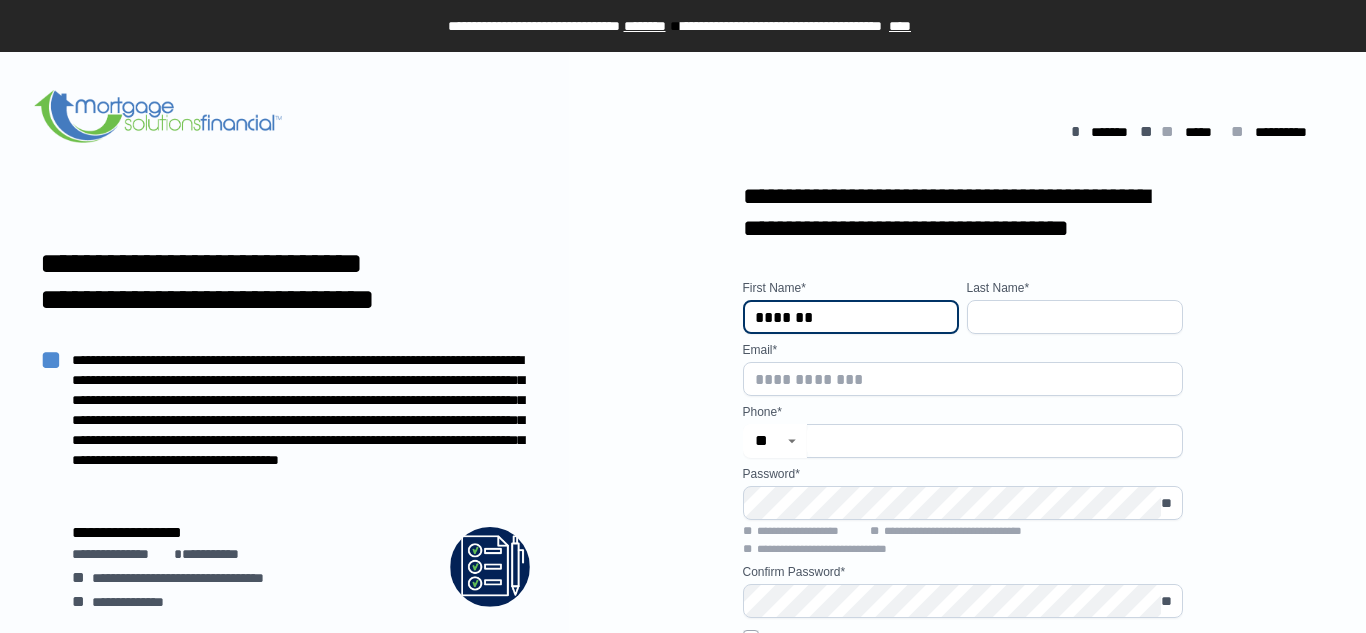 click at bounding box center (1075, 317) 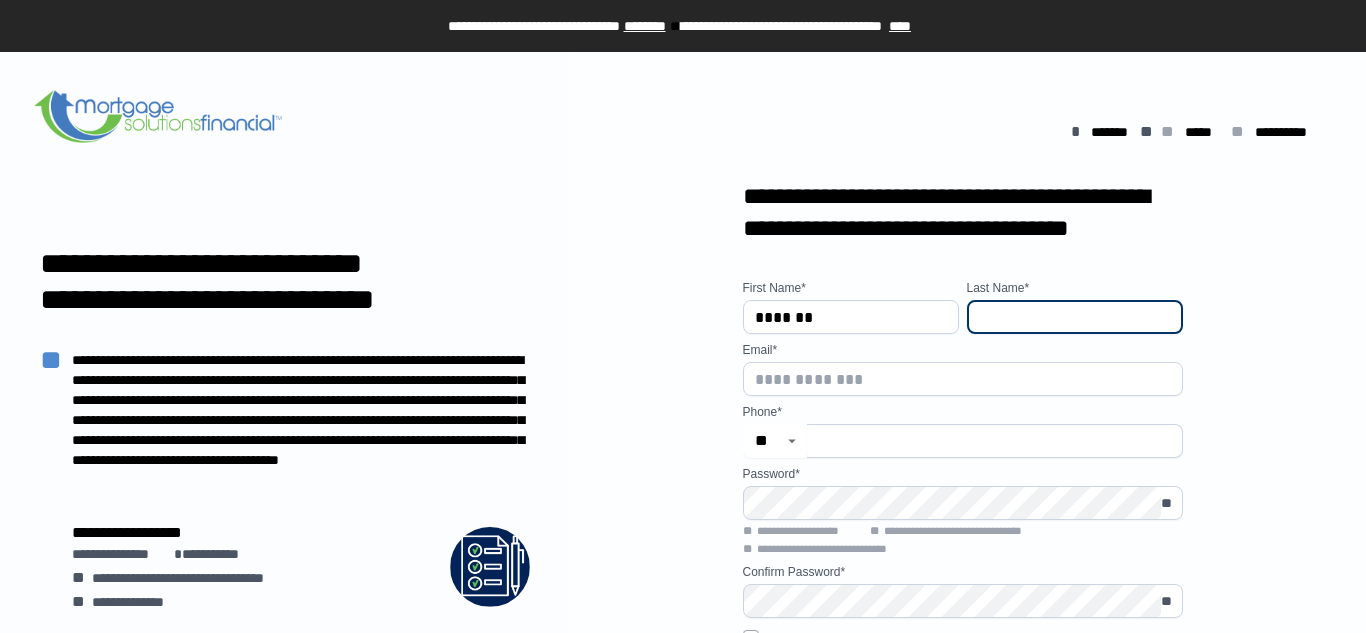 type on "****" 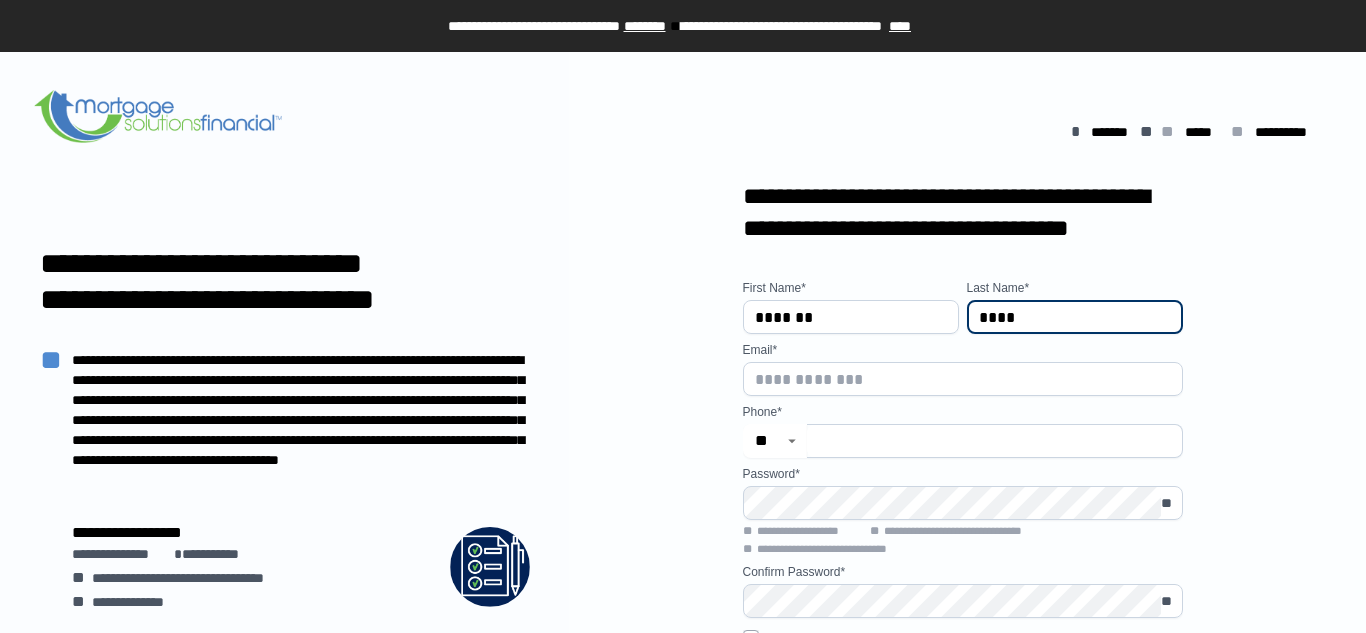 click on "Phone  *" at bounding box center [963, 412] 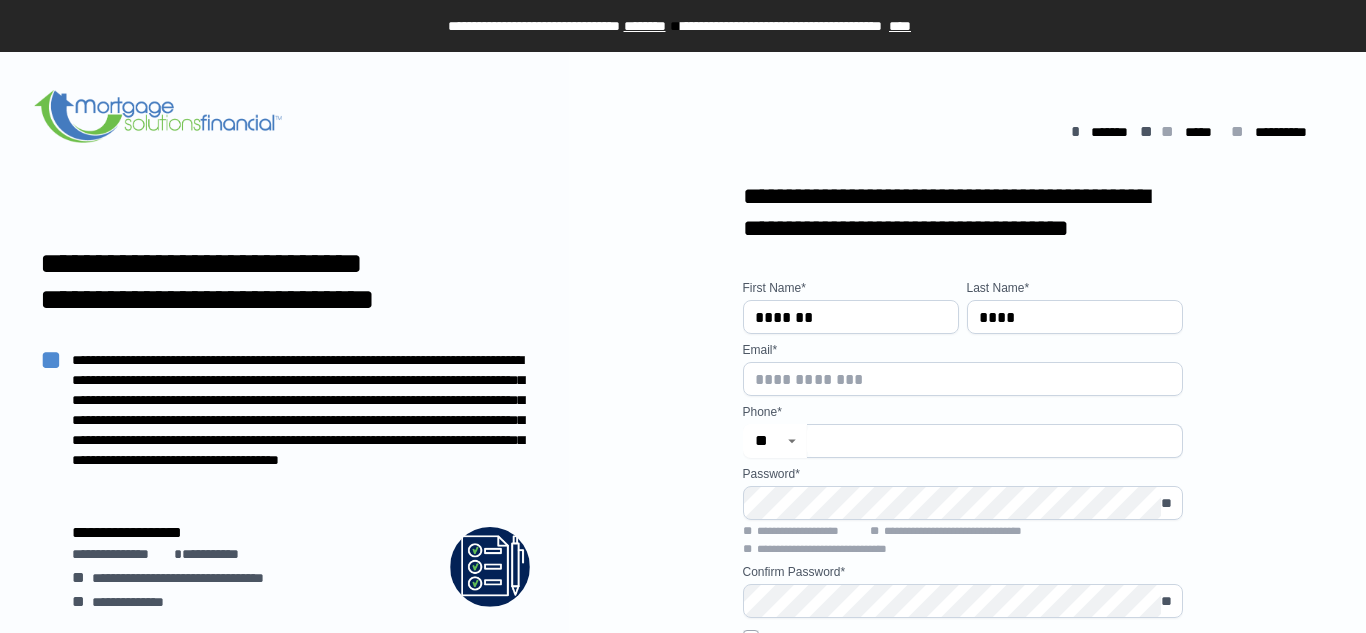 click at bounding box center [995, 437] 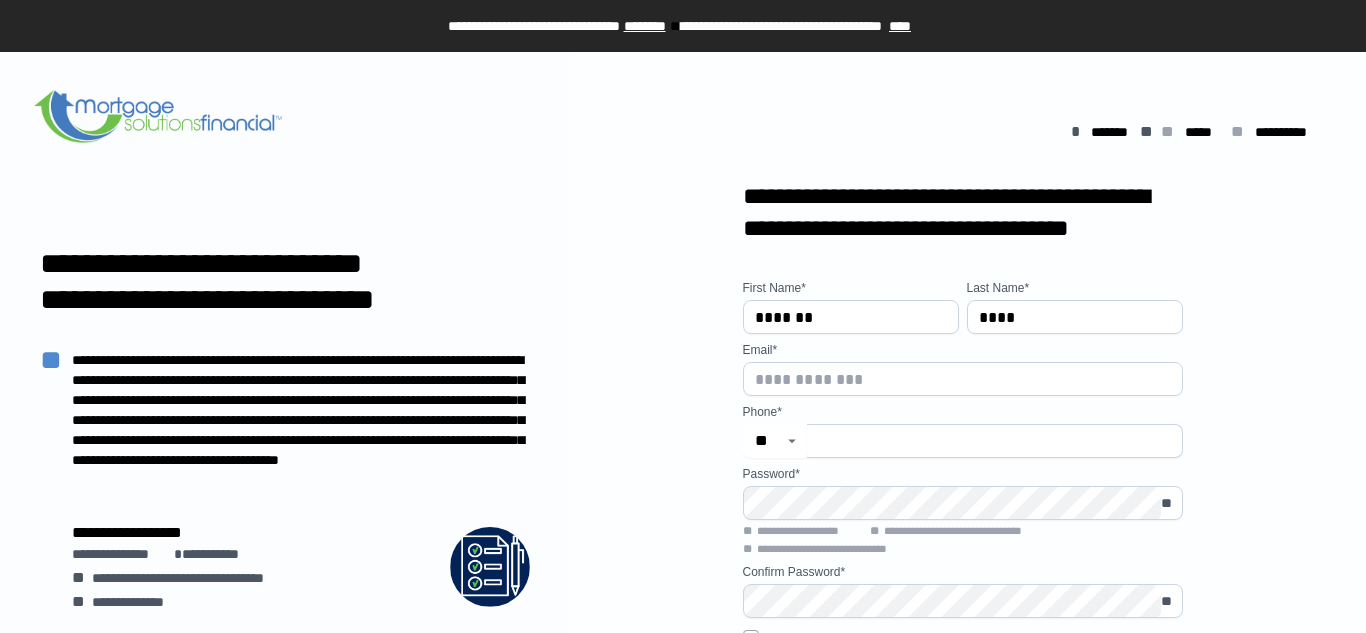 type on "**********" 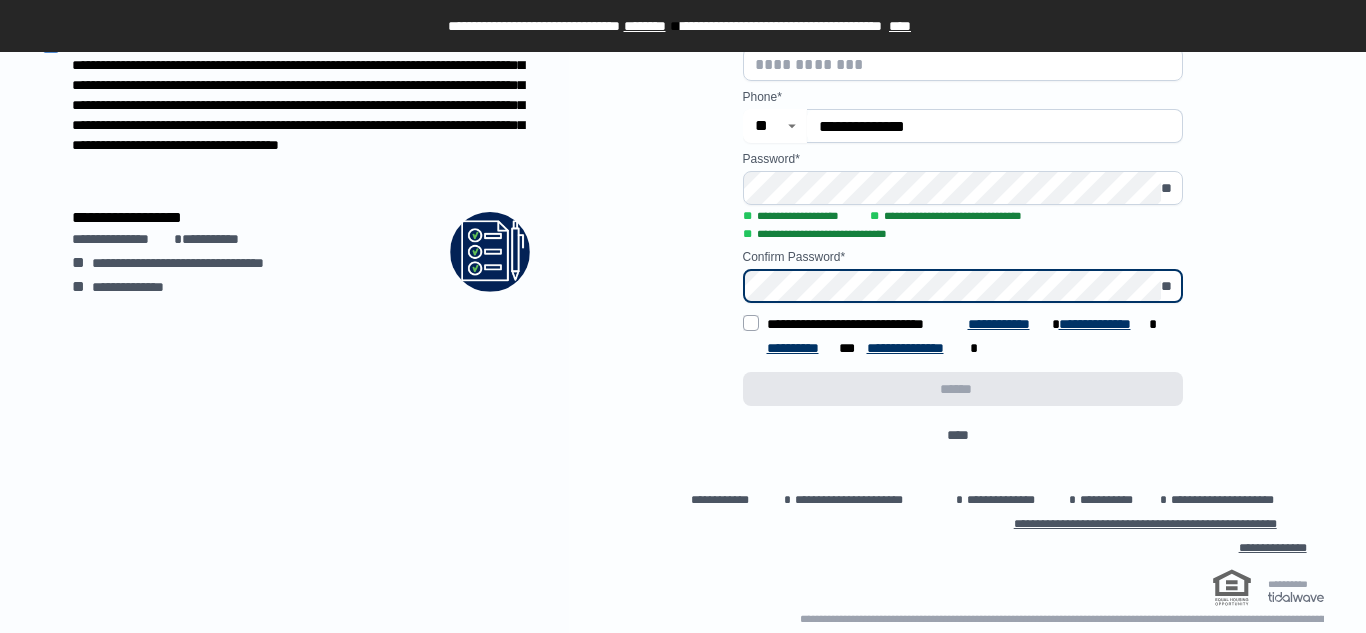 scroll, scrollTop: 318, scrollLeft: 0, axis: vertical 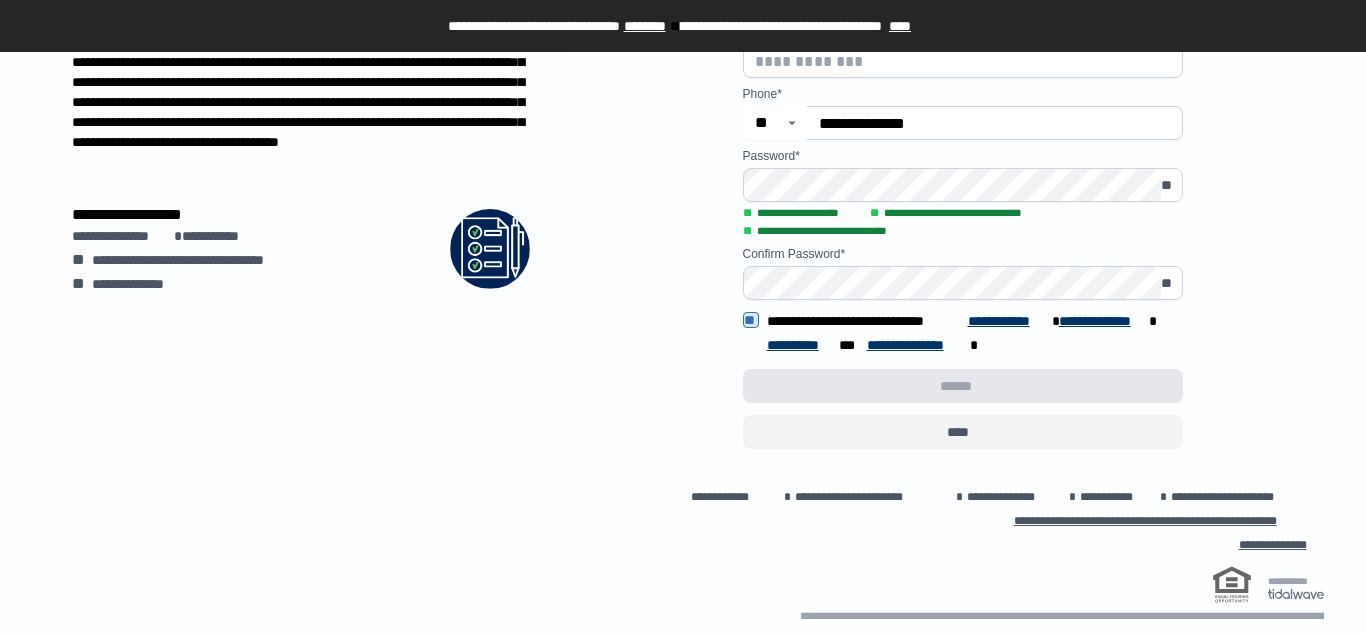 click on "****" at bounding box center (962, 432) 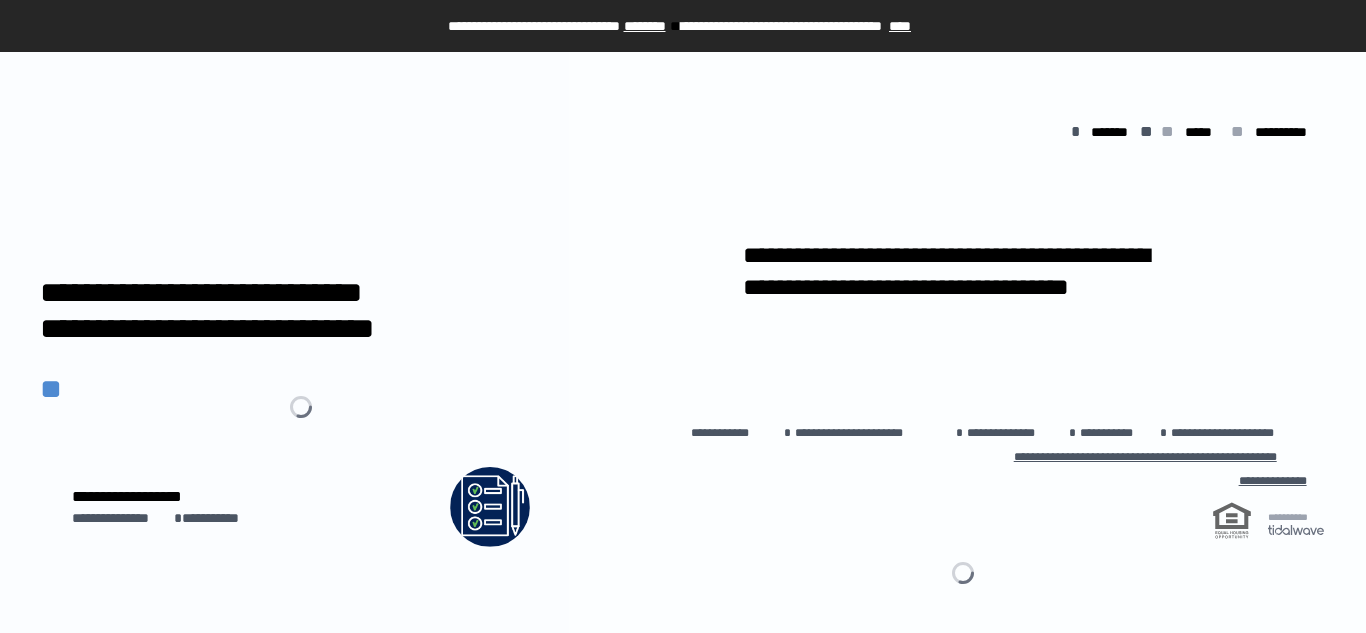 scroll, scrollTop: 0, scrollLeft: 0, axis: both 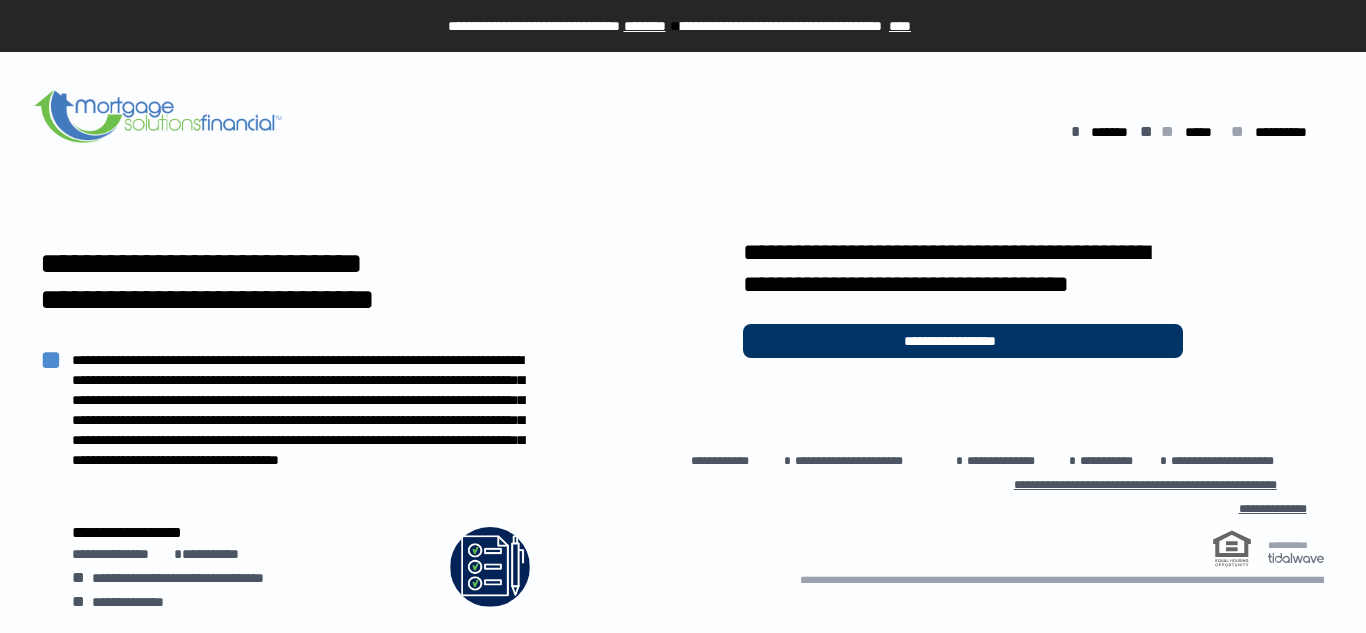 click on "****" at bounding box center [900, 26] 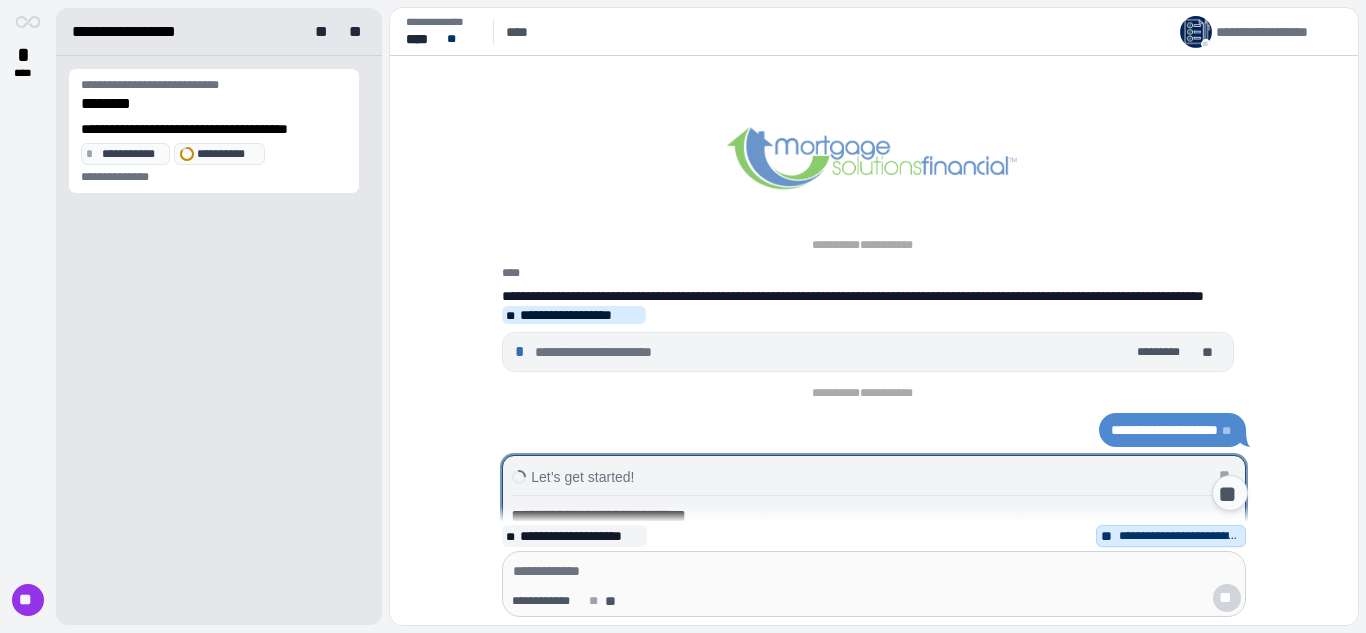 scroll, scrollTop: 247, scrollLeft: 0, axis: vertical 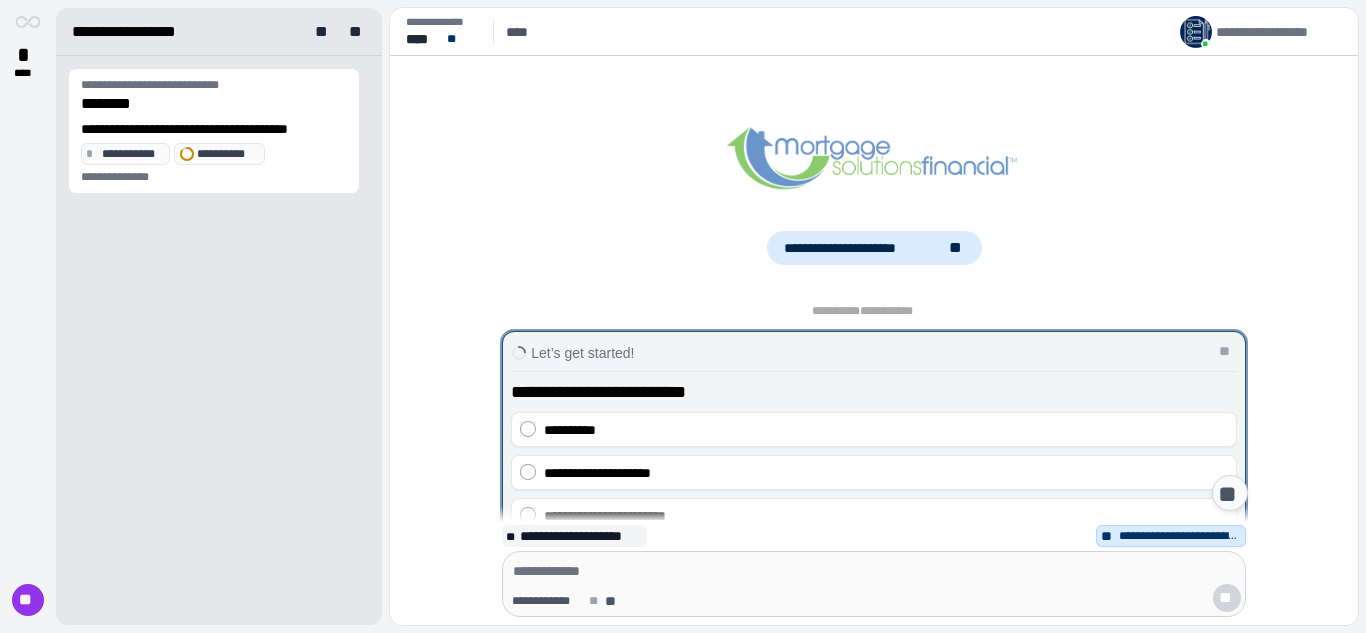 click on "**" at bounding box center [1230, 494] 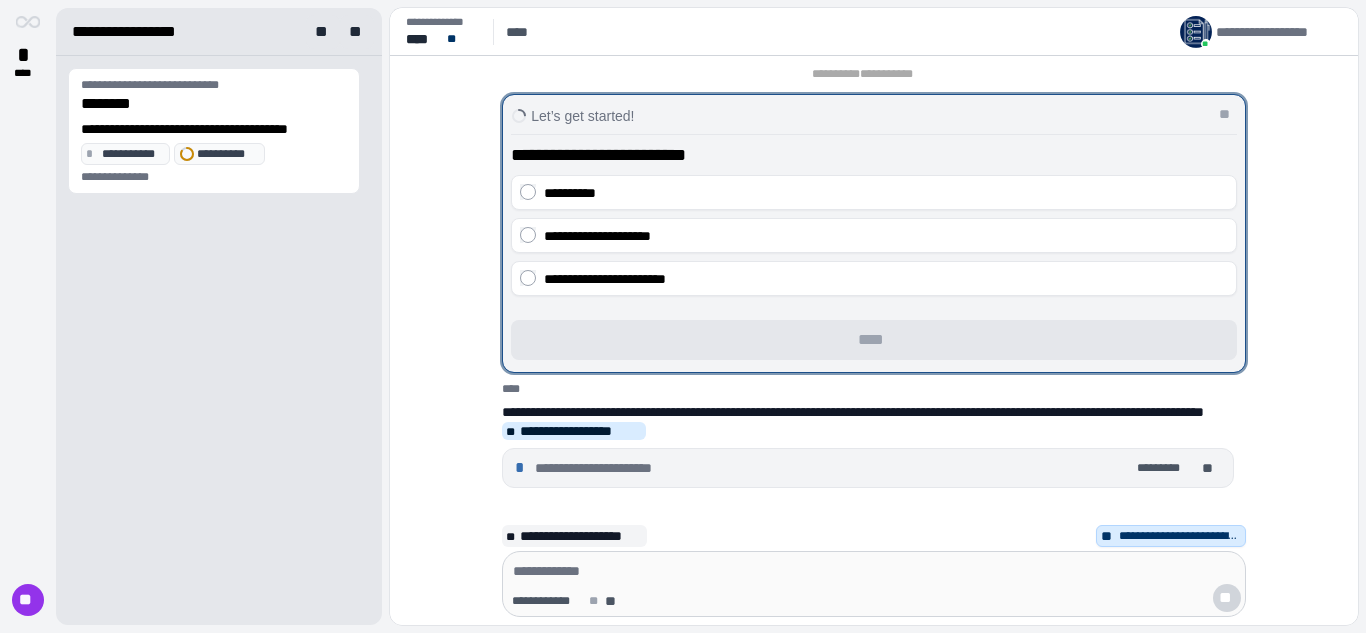 scroll, scrollTop: 0, scrollLeft: 0, axis: both 